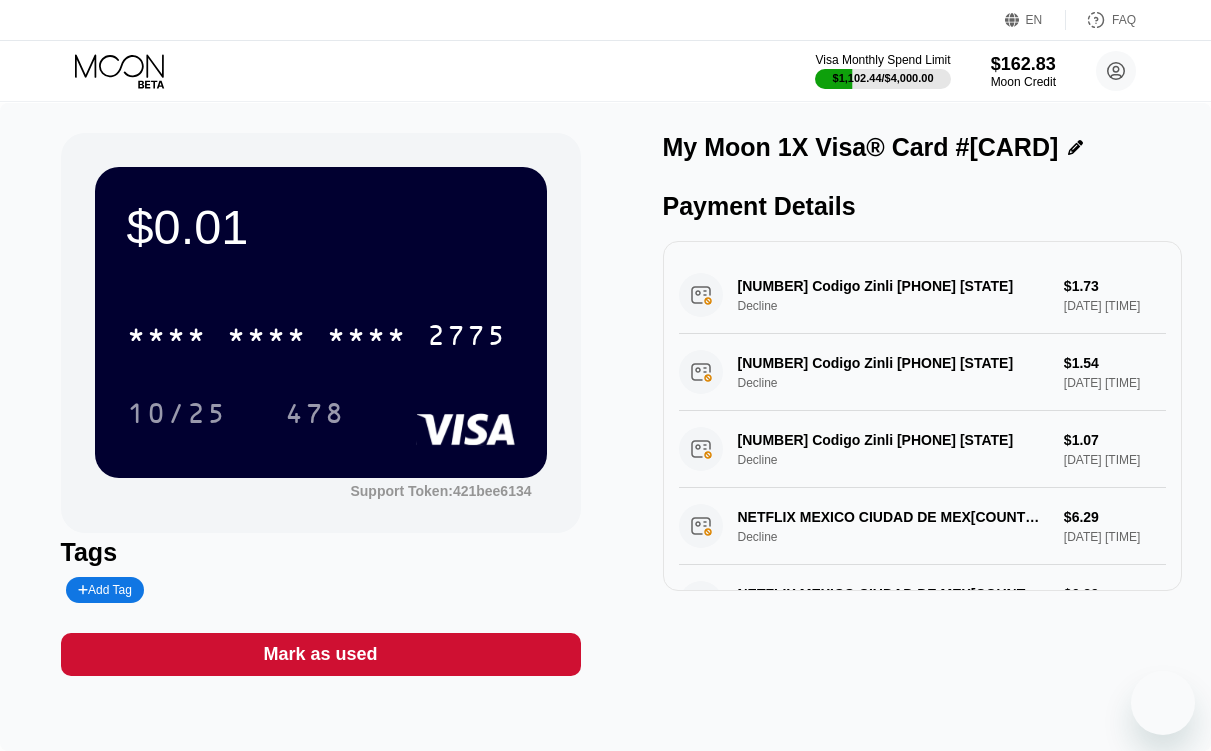 scroll, scrollTop: 0, scrollLeft: 0, axis: both 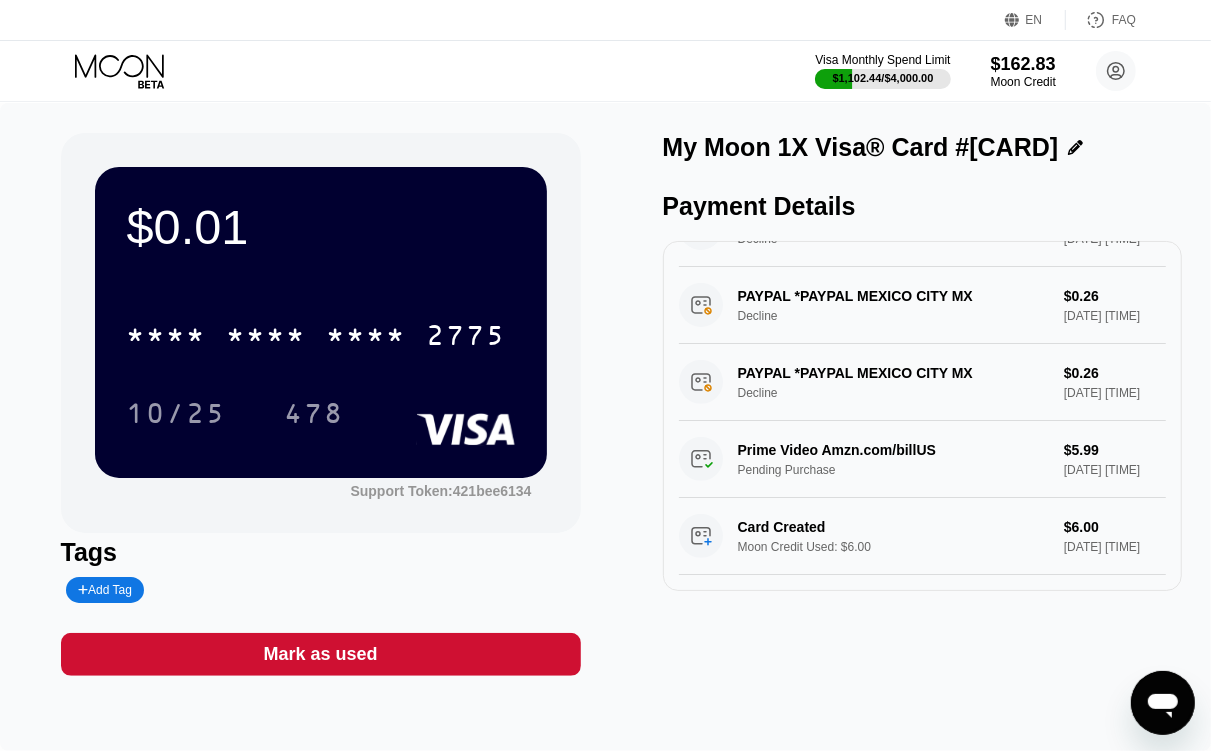 drag, startPoint x: 140, startPoint y: 86, endPoint x: 155, endPoint y: 82, distance: 15.524175 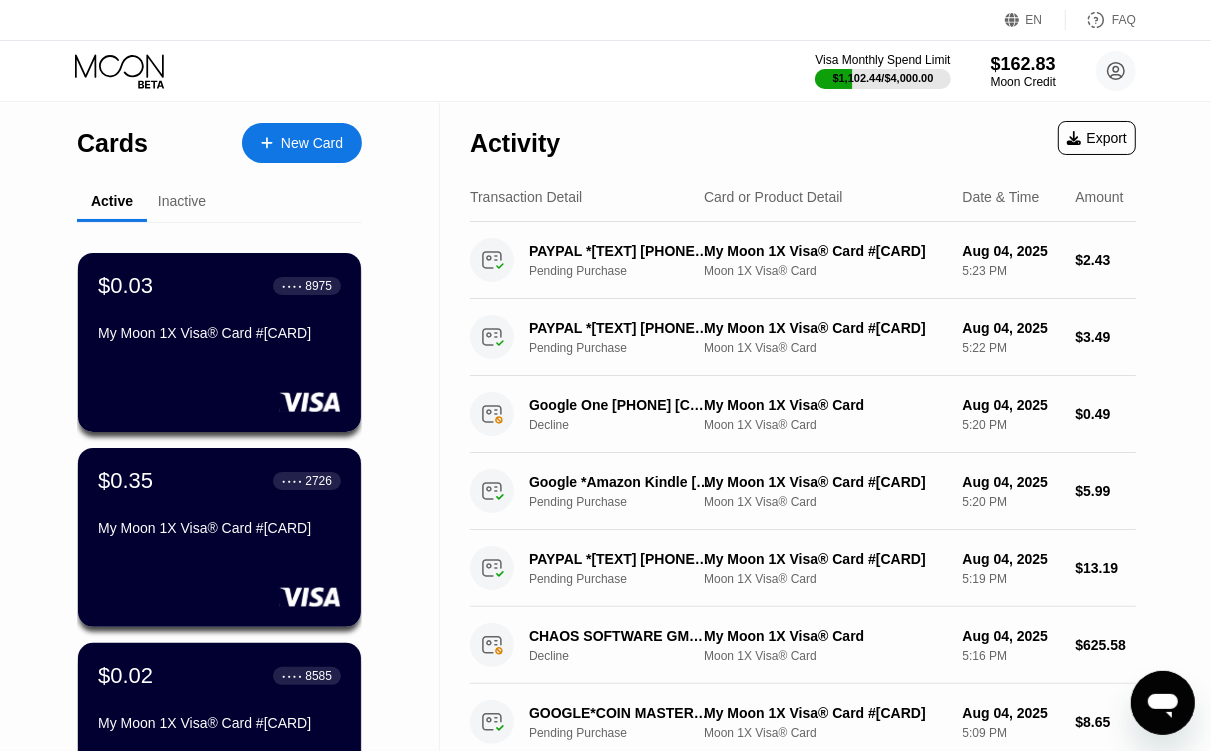 click 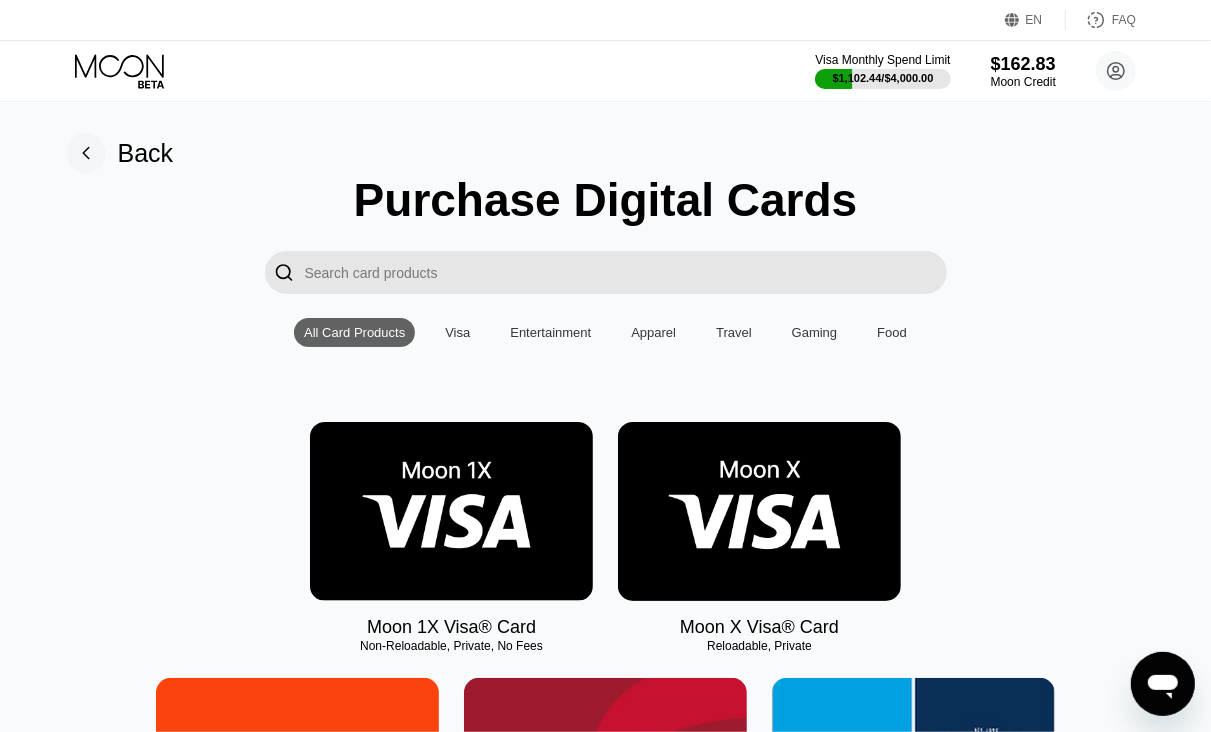 click at bounding box center [451, 511] 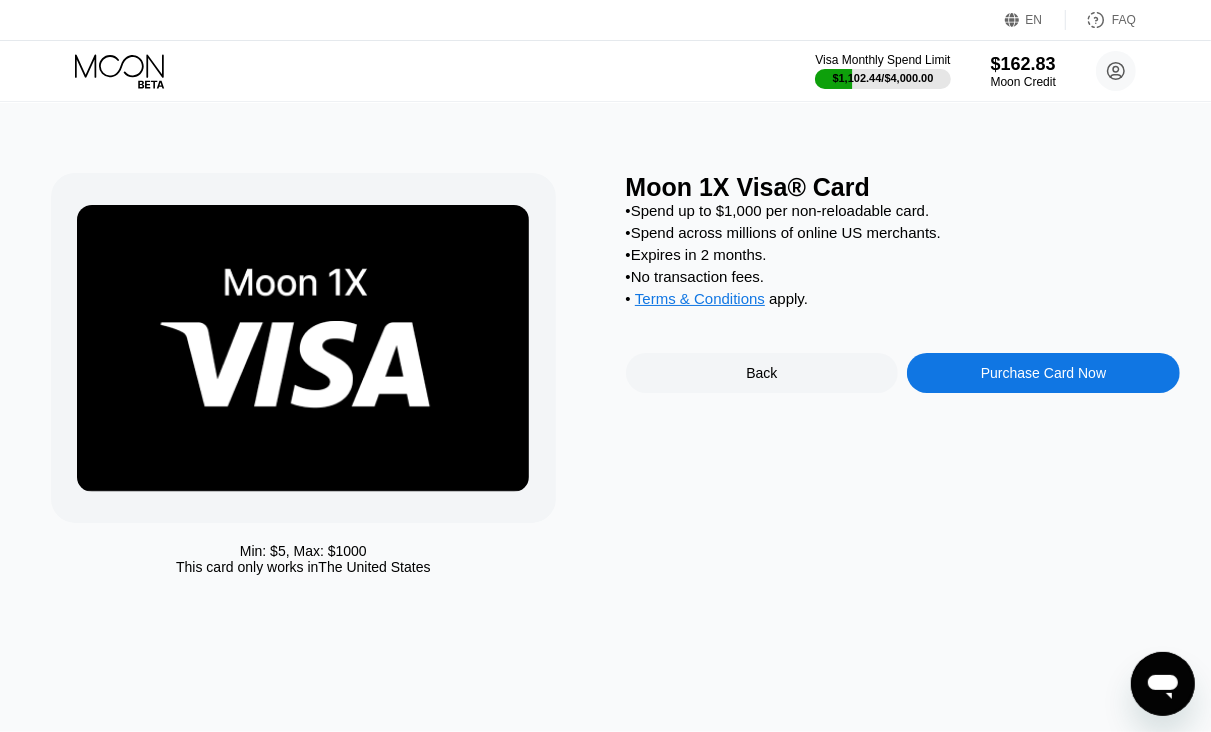 click on "Purchase Card Now" at bounding box center [1043, 373] 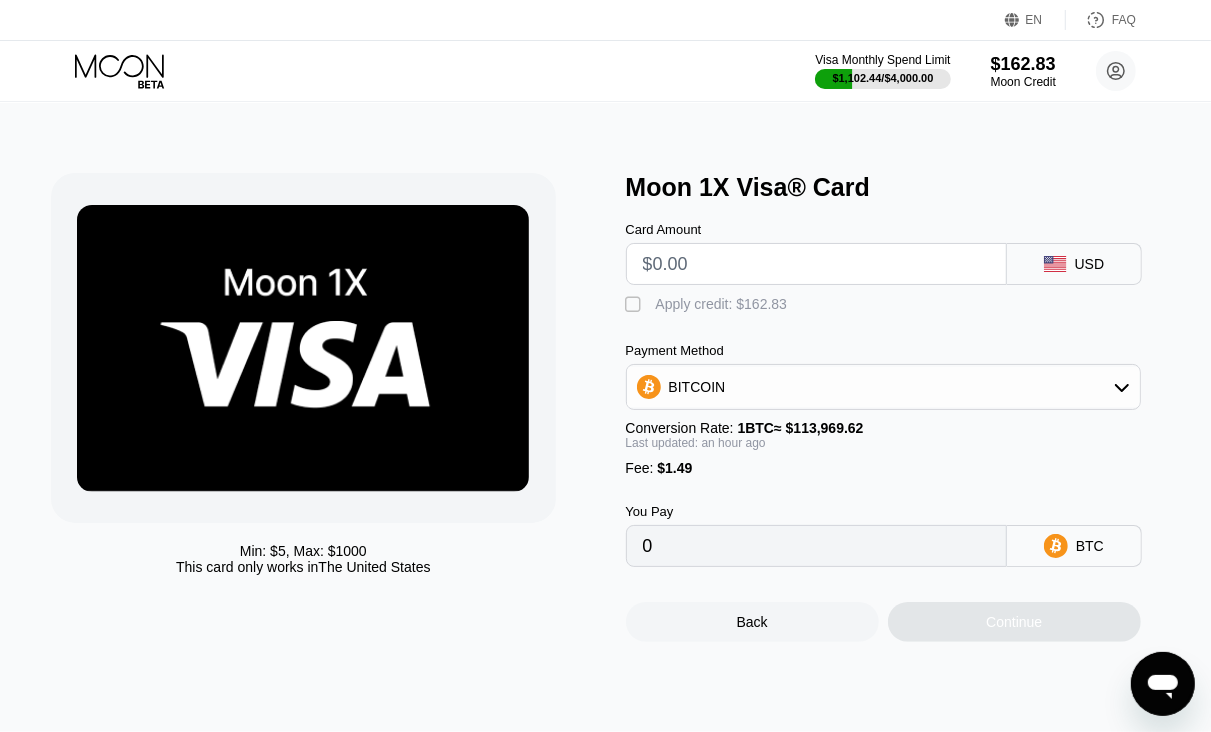 click at bounding box center [816, 264] 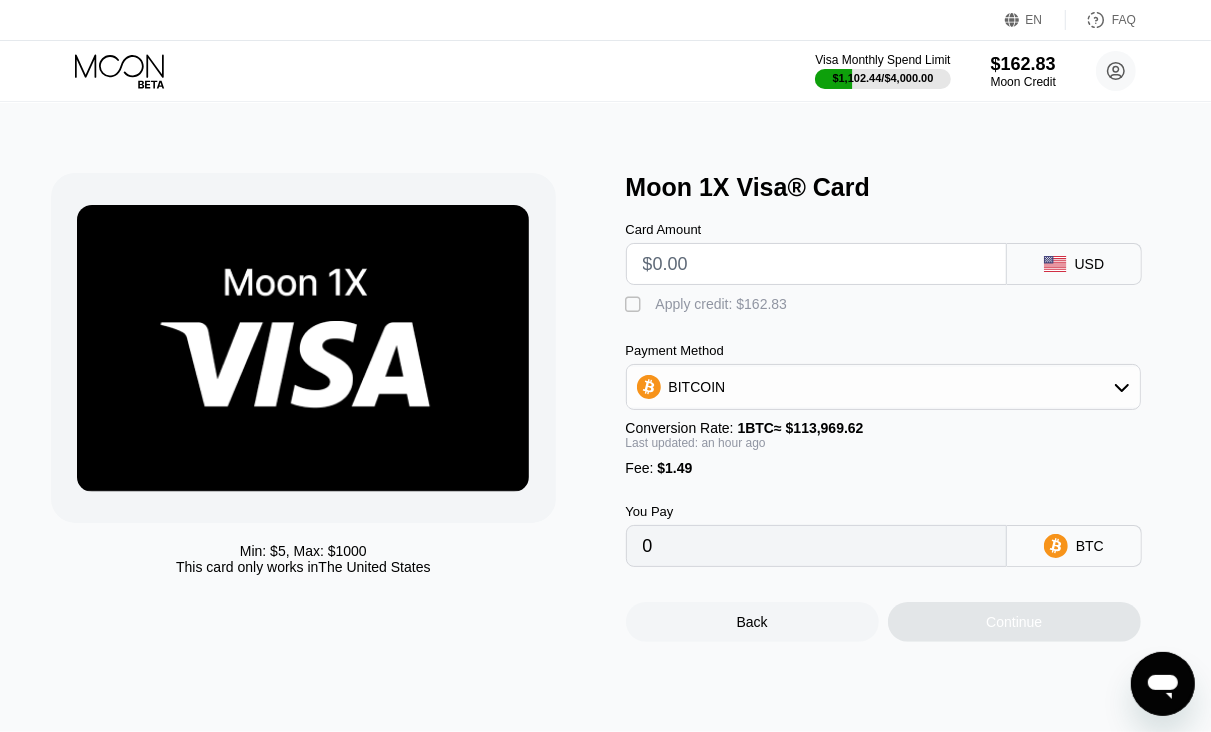 type on "$5" 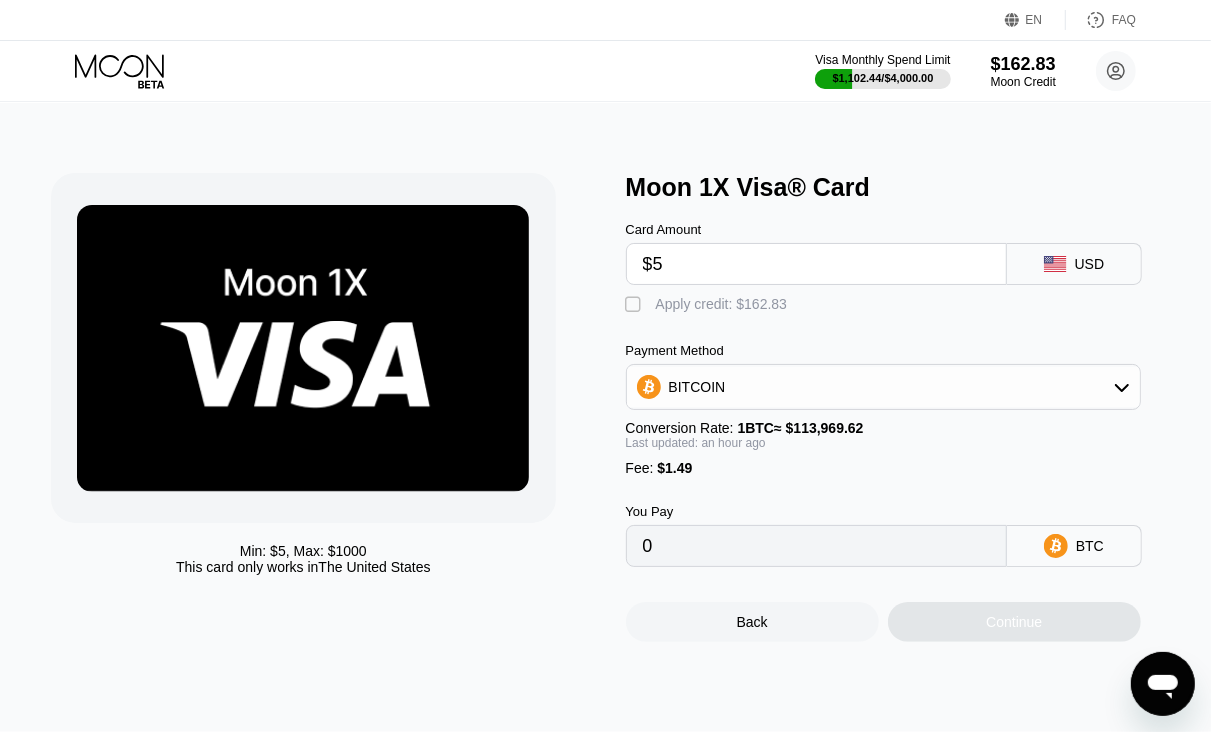 type on "0.00005687" 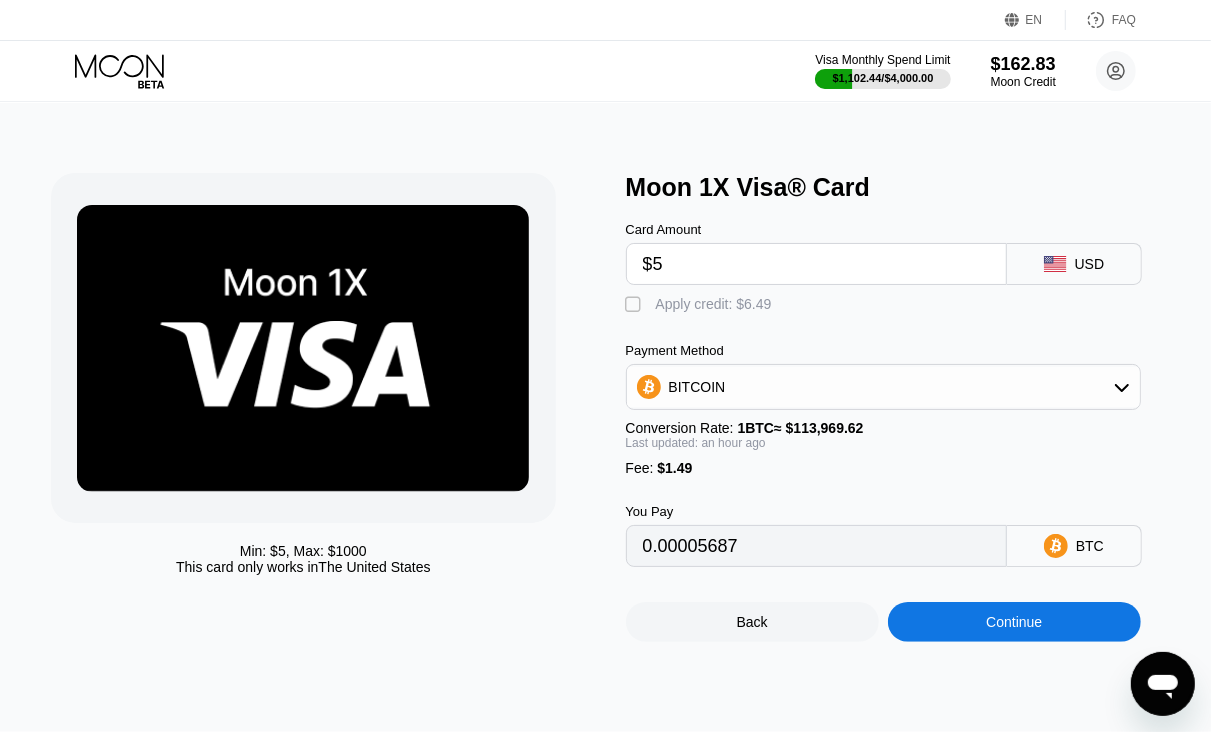 type on "$5" 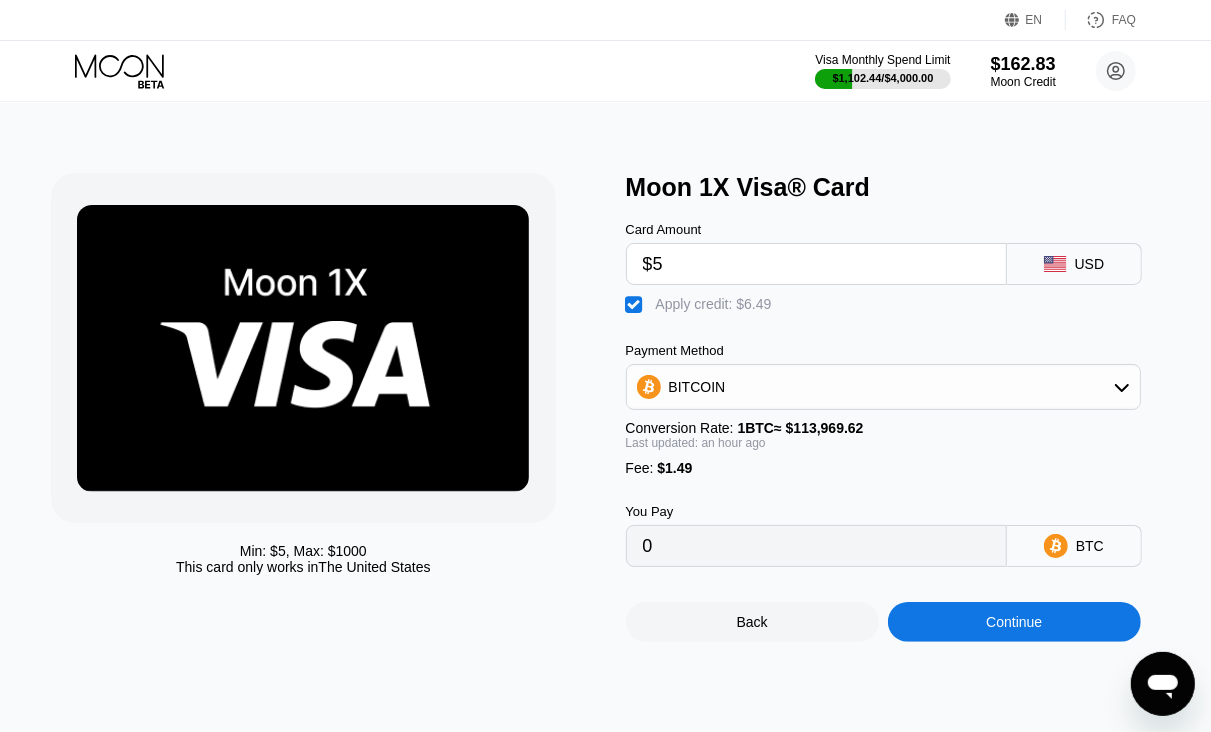 click on "Continue" at bounding box center (1014, 622) 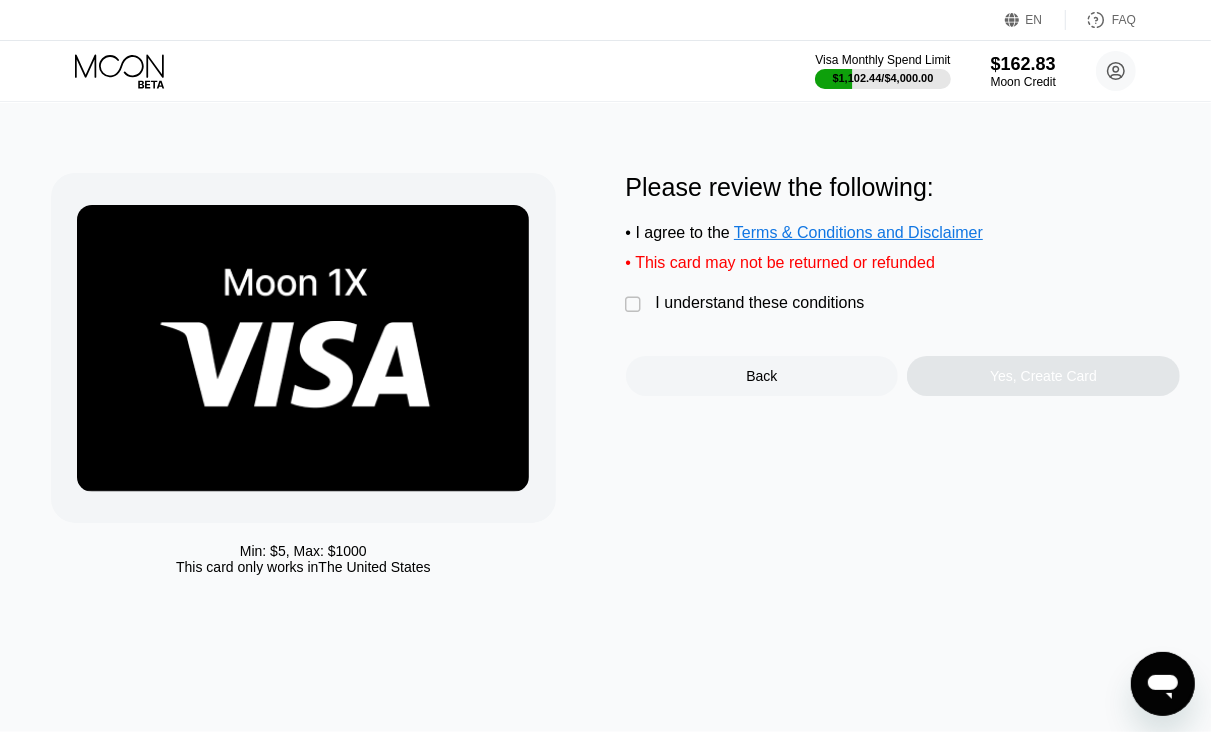 click on "I understand these conditions" at bounding box center (760, 303) 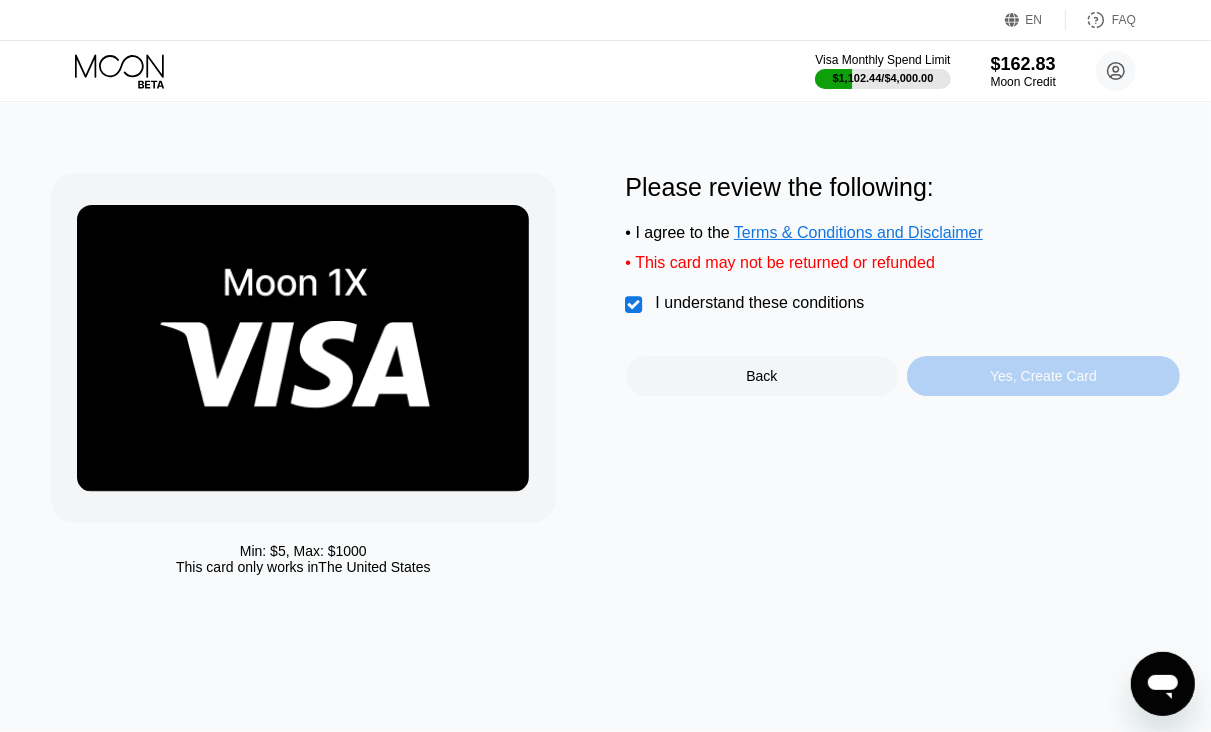 click on "Yes, Create Card" at bounding box center (1043, 376) 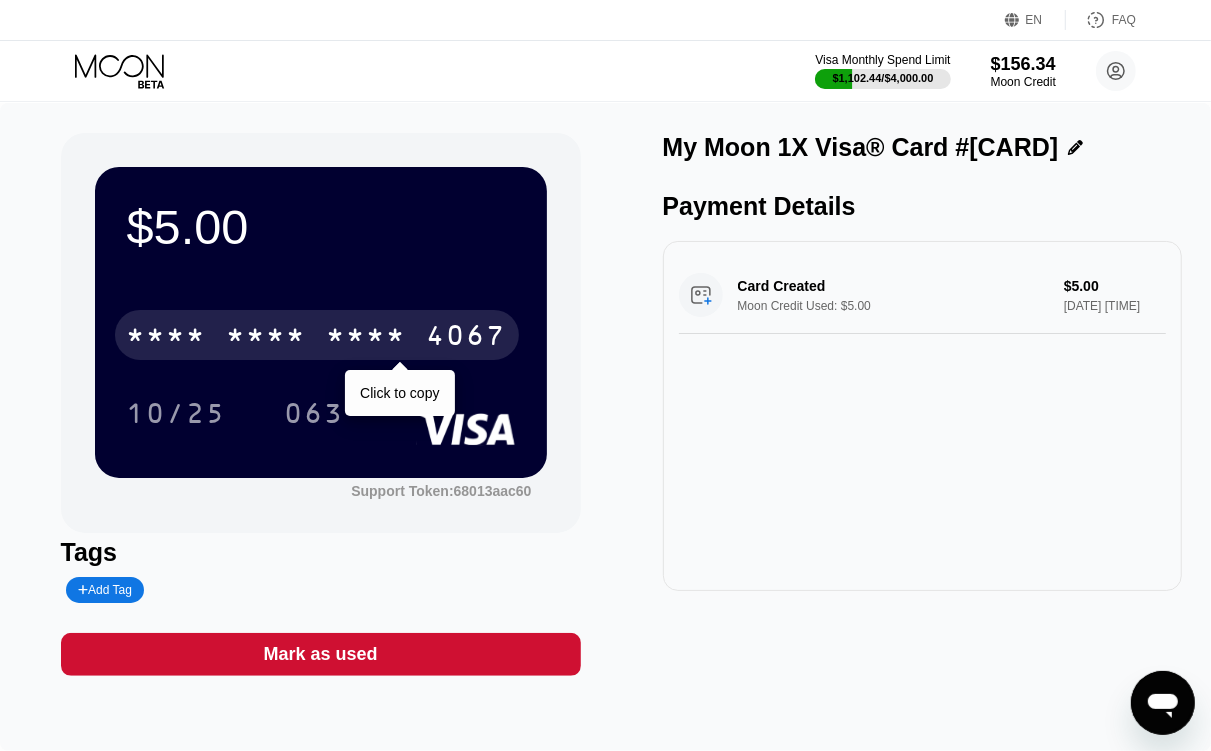 click on "* * * *" at bounding box center (367, 338) 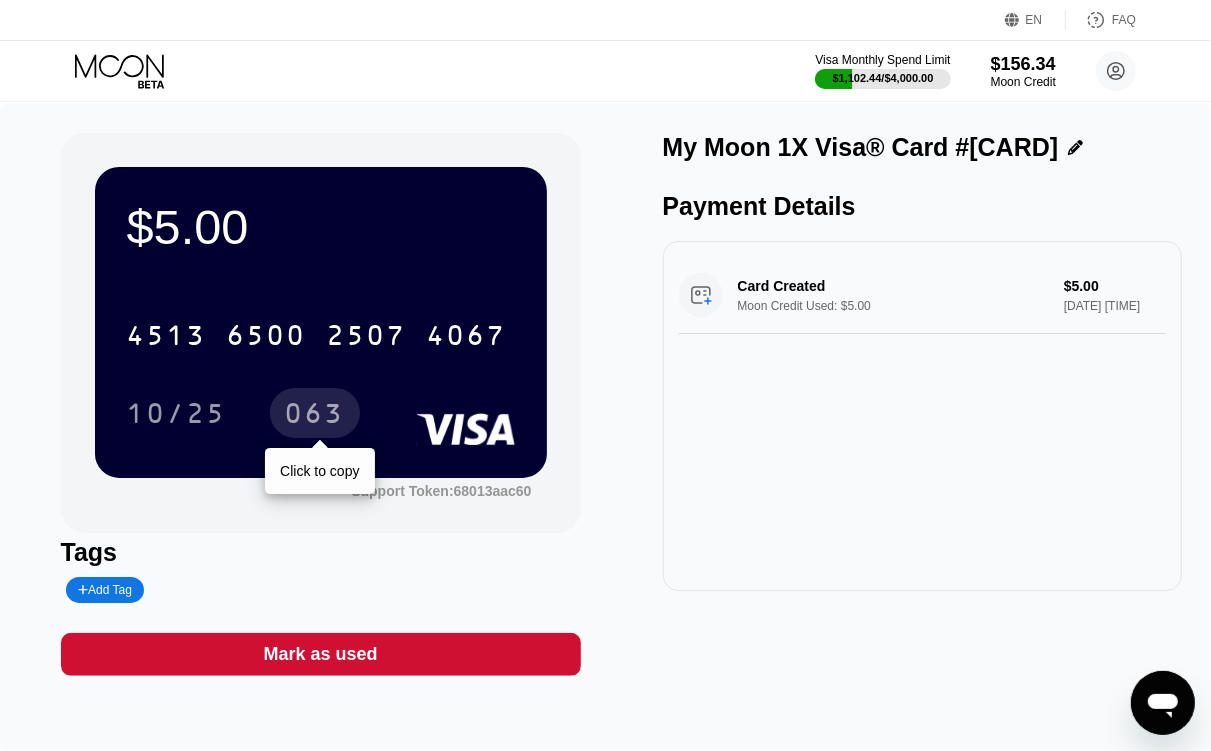 click on "063" at bounding box center [315, 416] 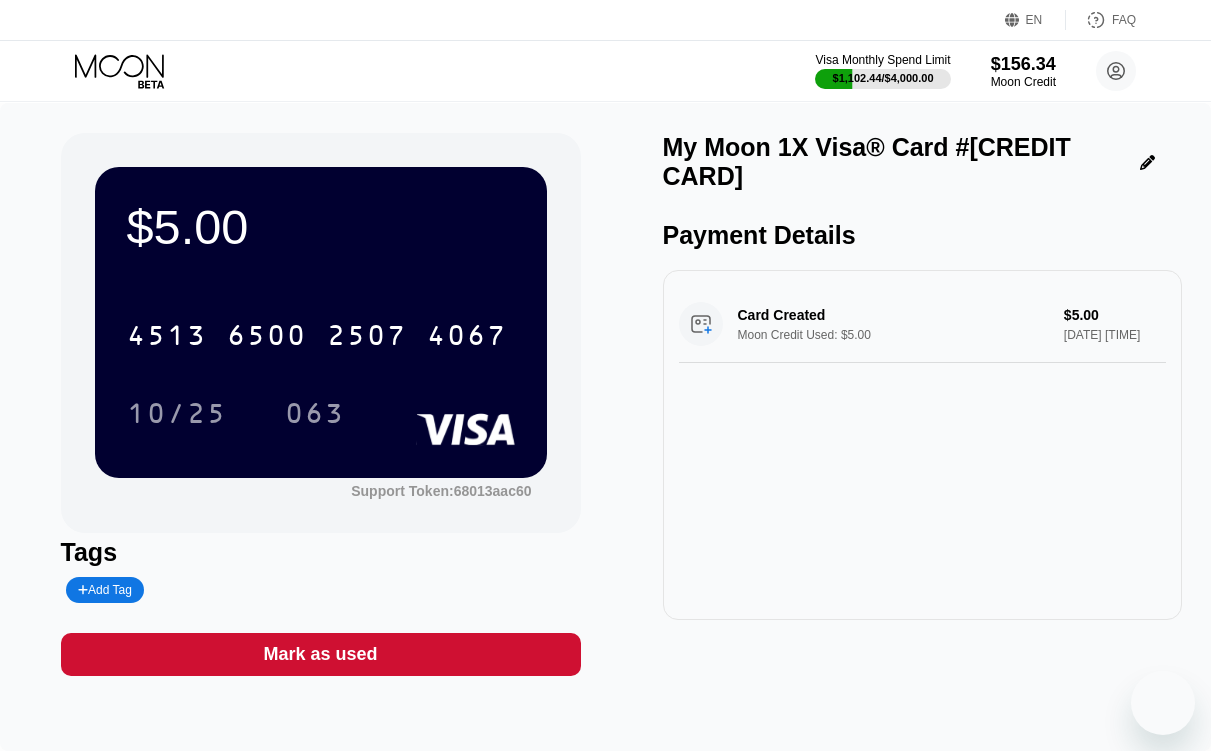 scroll, scrollTop: 0, scrollLeft: 0, axis: both 